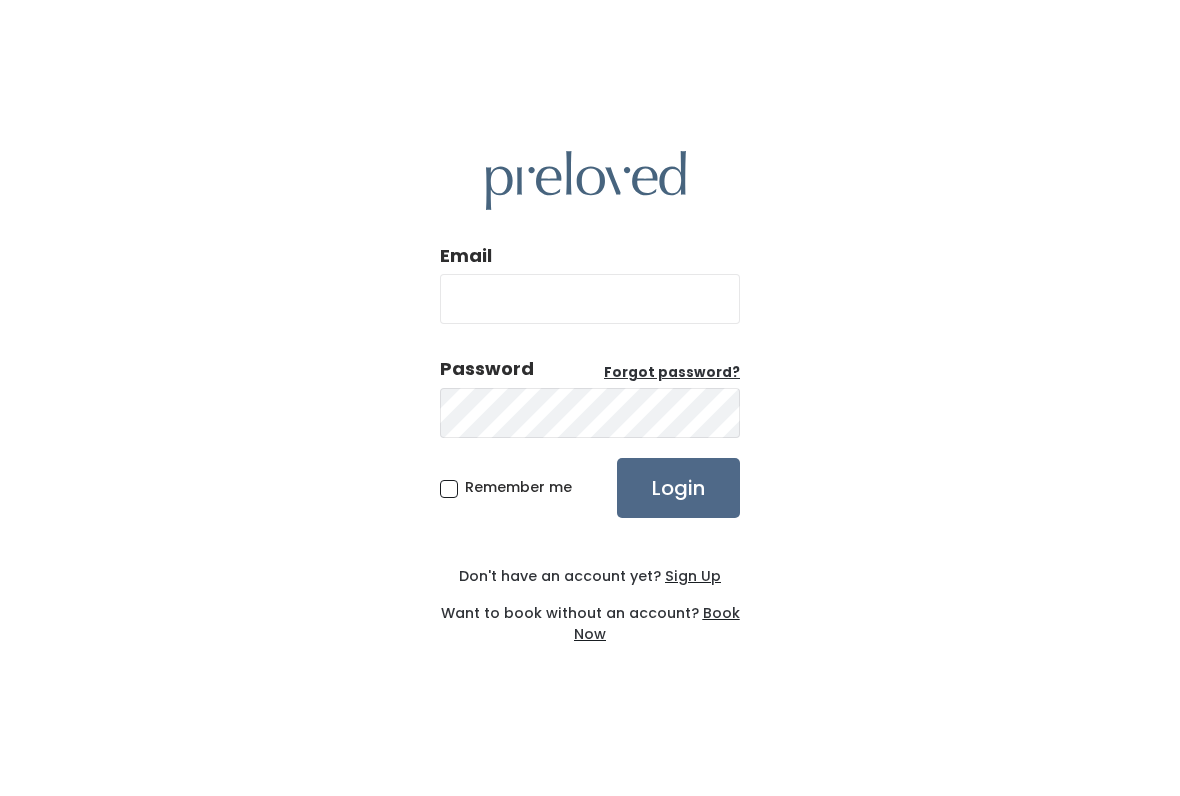 scroll, scrollTop: 0, scrollLeft: 0, axis: both 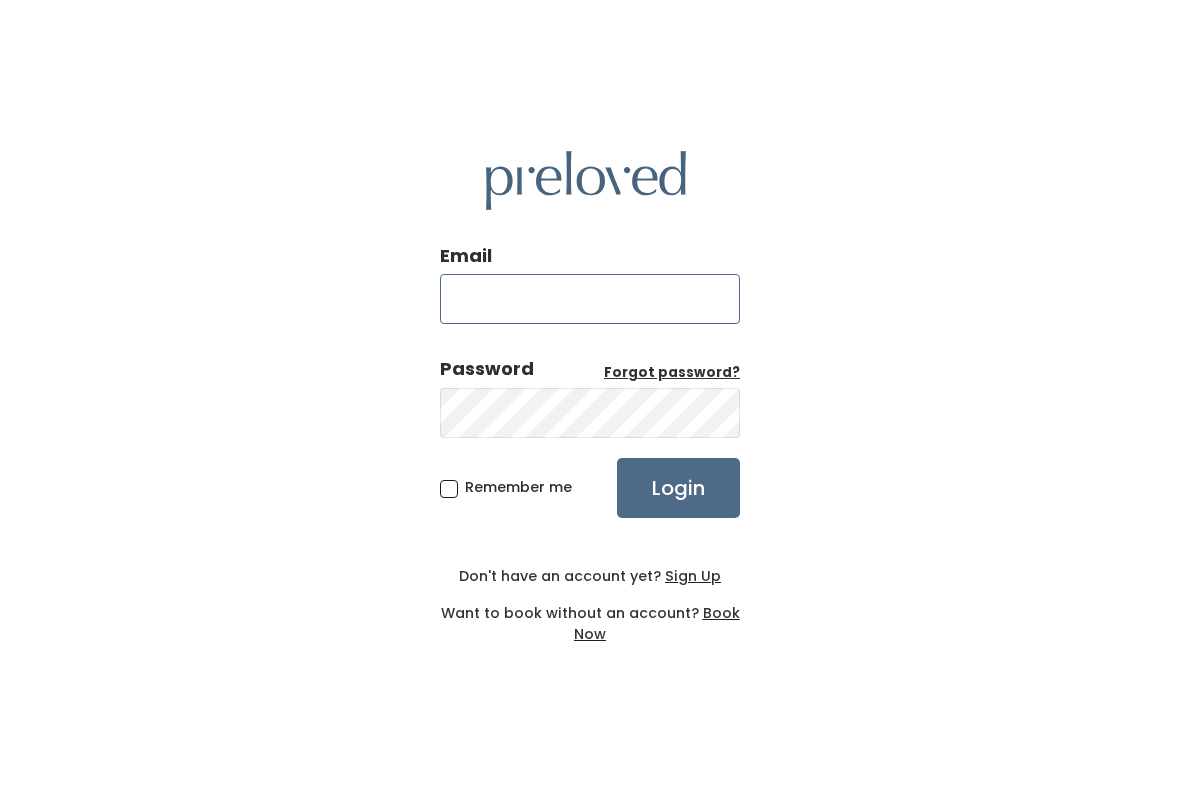 click on "Email" at bounding box center [590, 299] 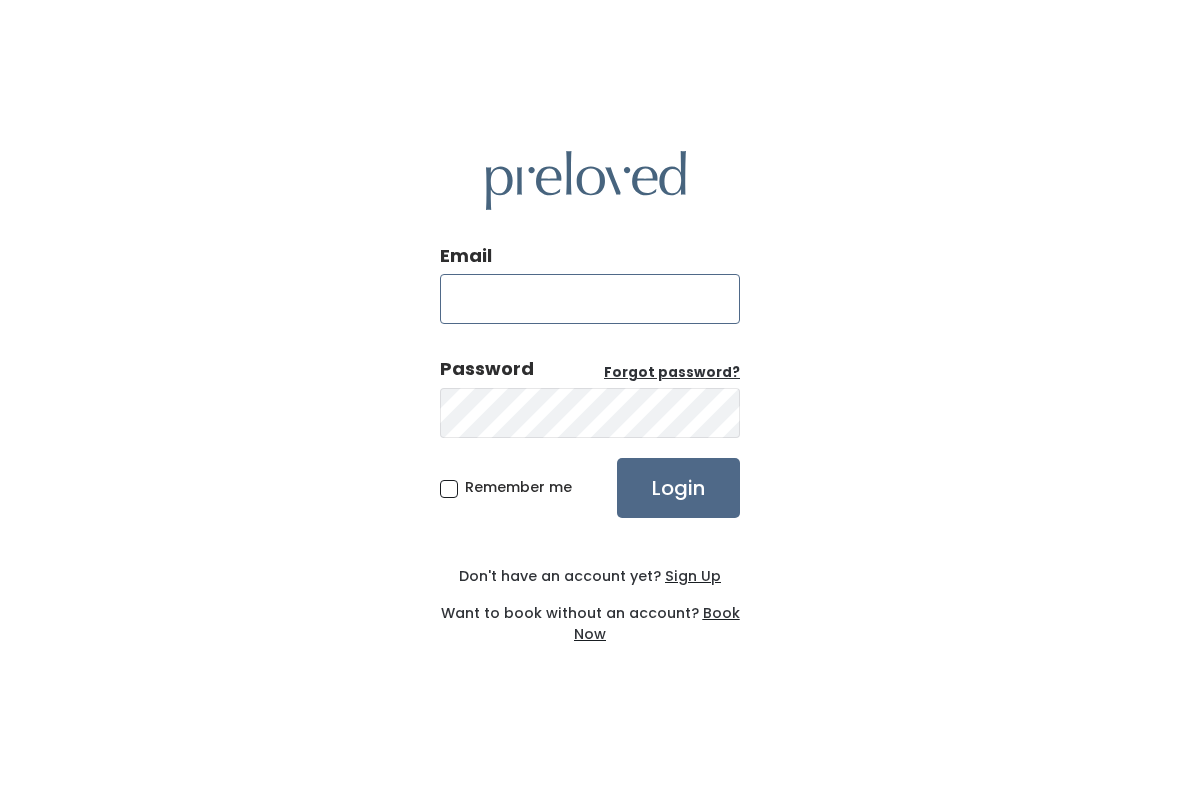 type on "[username]@example.com" 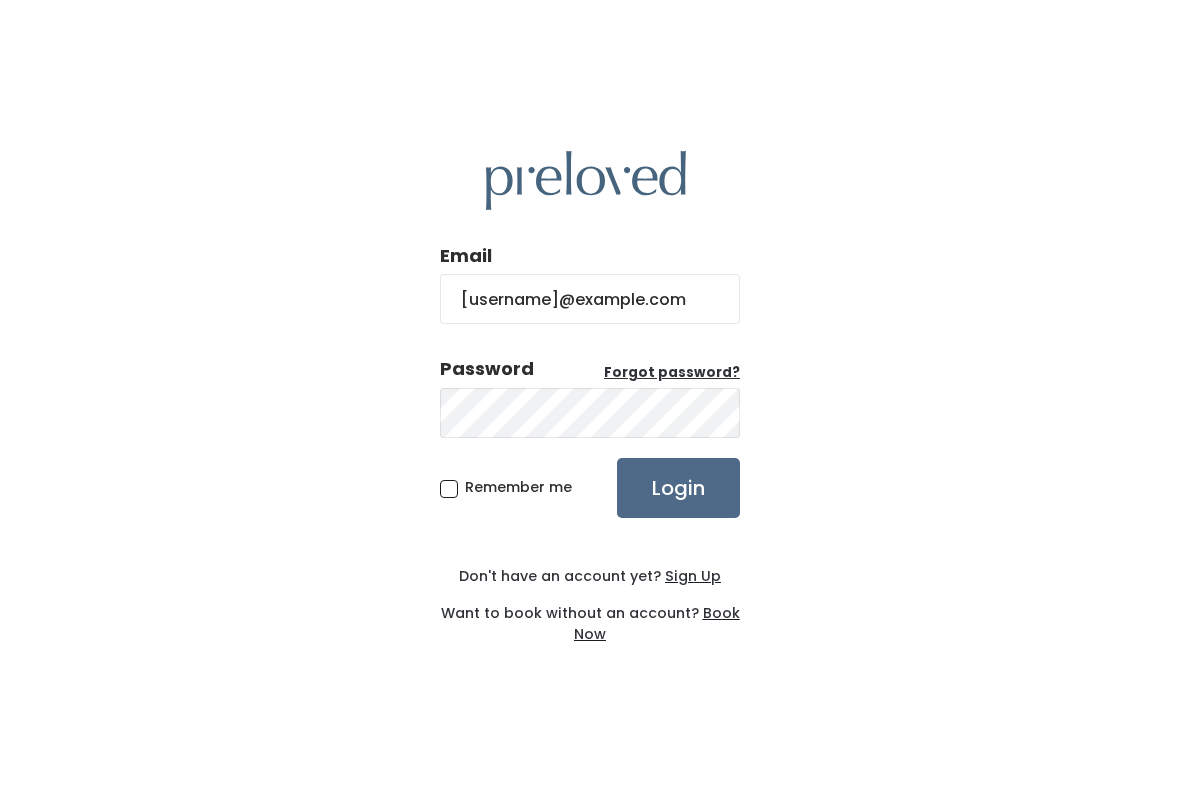 click on "Login" at bounding box center (678, 488) 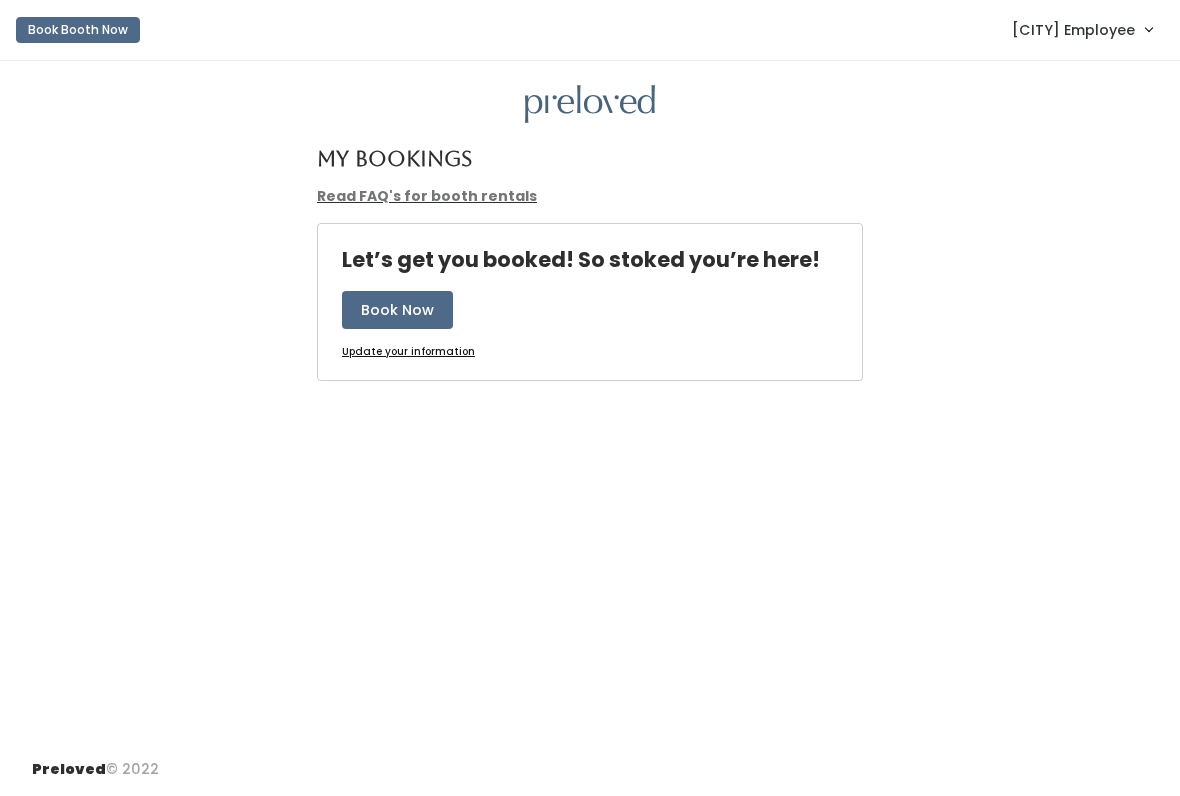 scroll, scrollTop: 0, scrollLeft: 0, axis: both 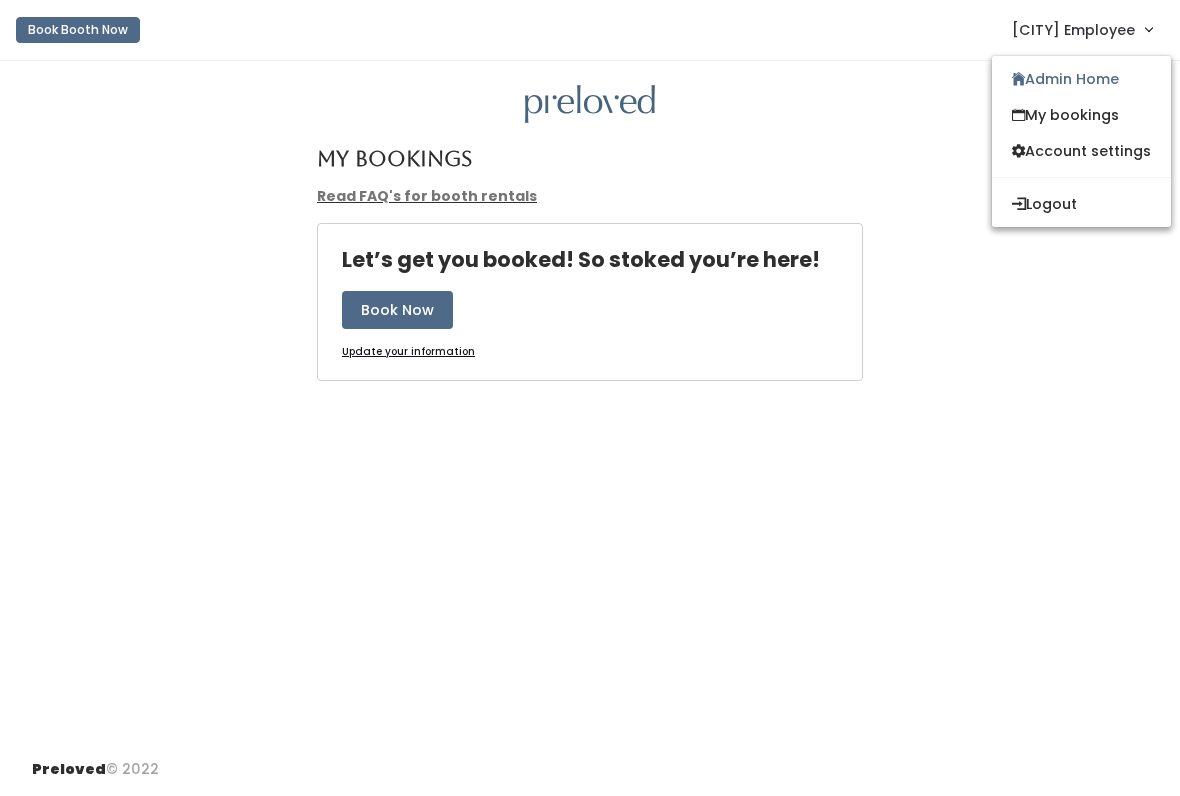 click on "My bookings" at bounding box center [1081, 115] 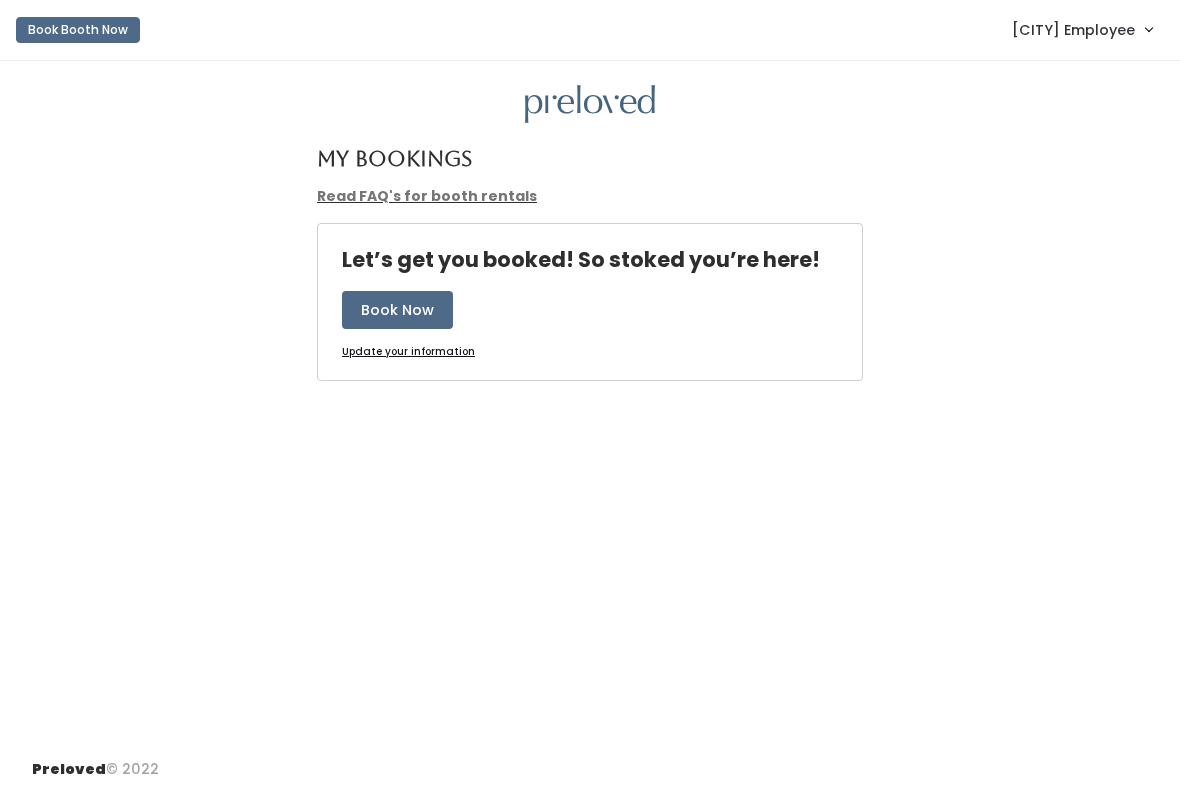 scroll, scrollTop: 0, scrollLeft: 0, axis: both 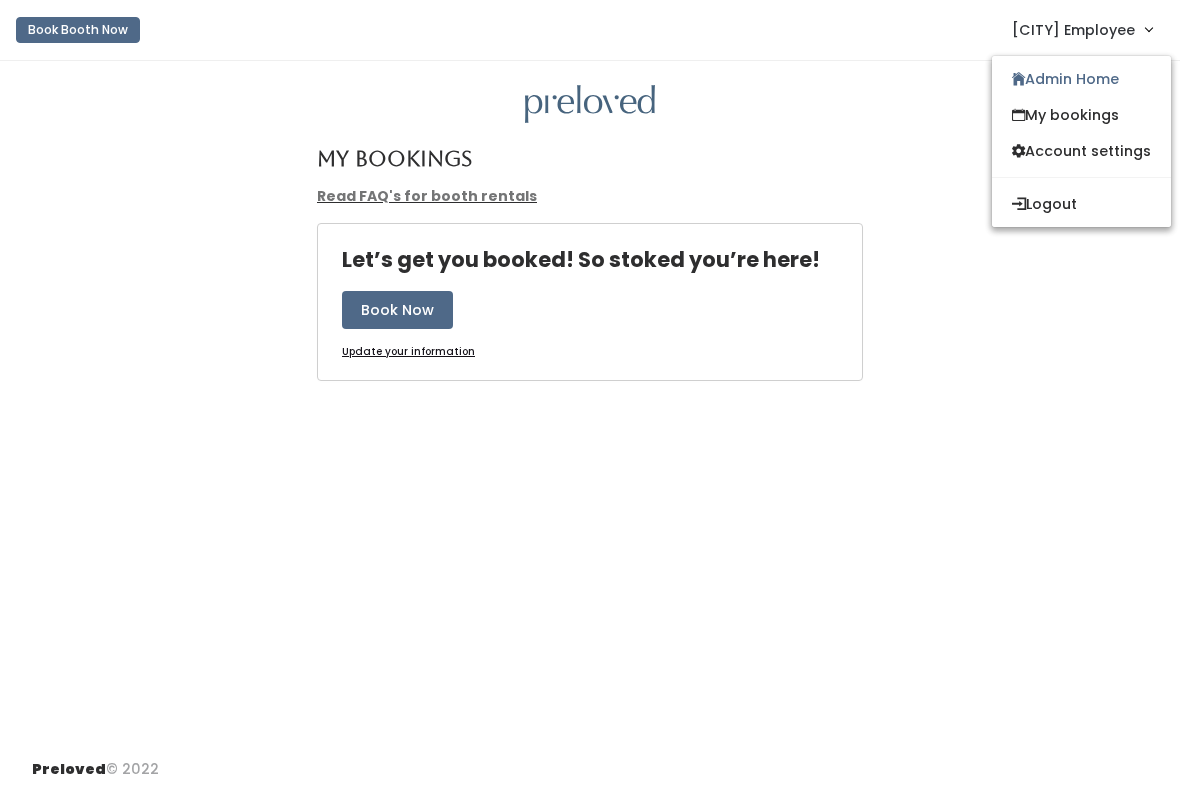click on "My bookings" at bounding box center (1081, 115) 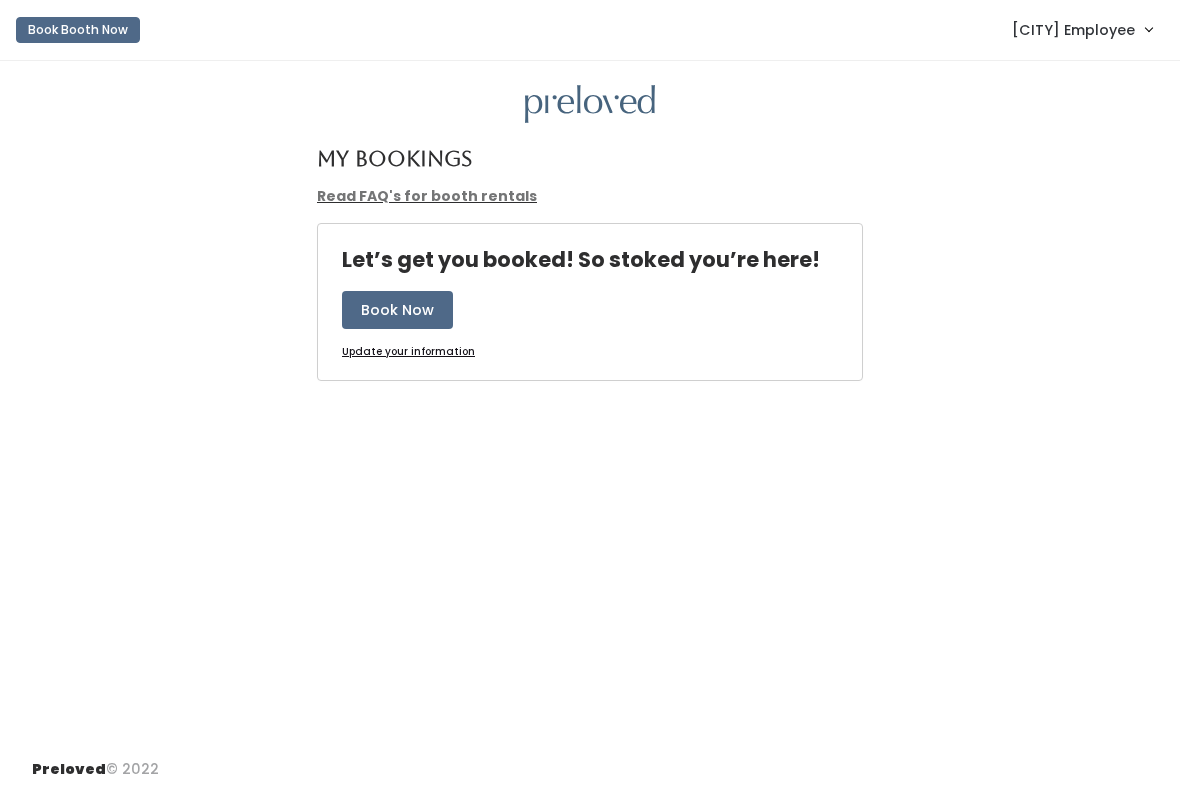 scroll, scrollTop: 0, scrollLeft: 0, axis: both 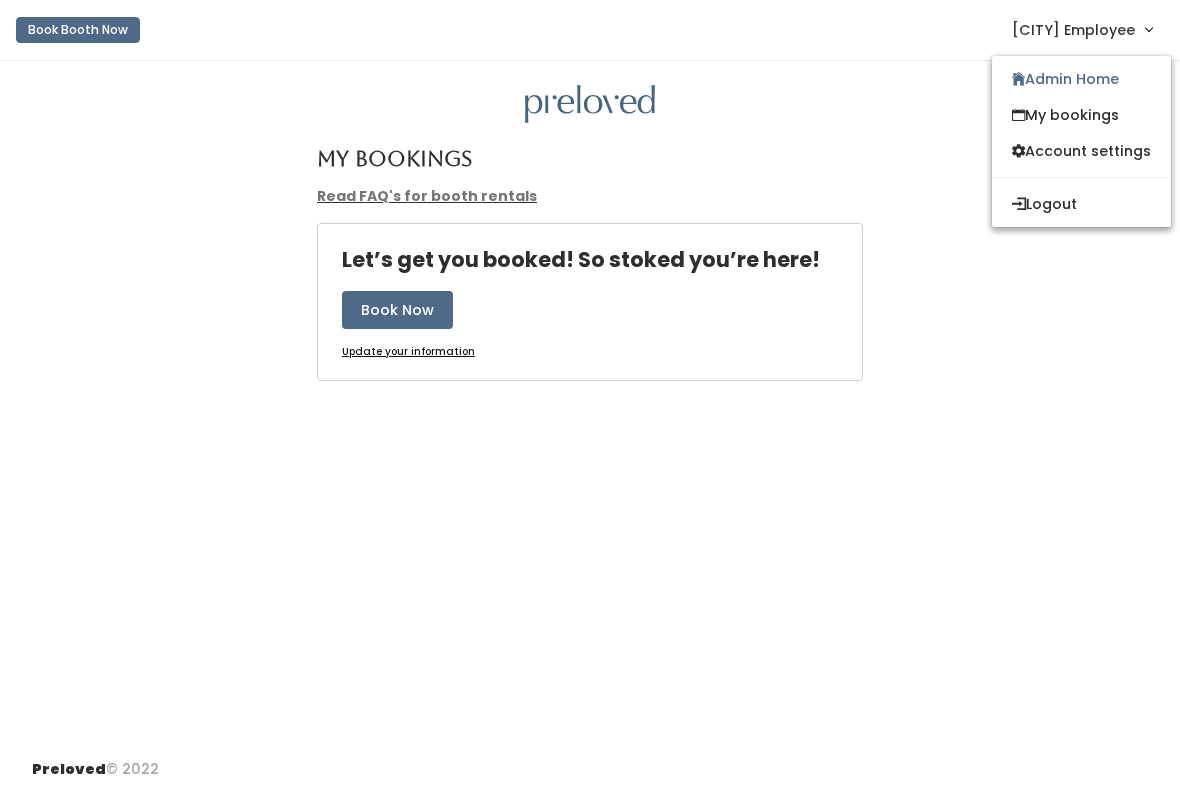 click on "Admin Home" at bounding box center (1081, 79) 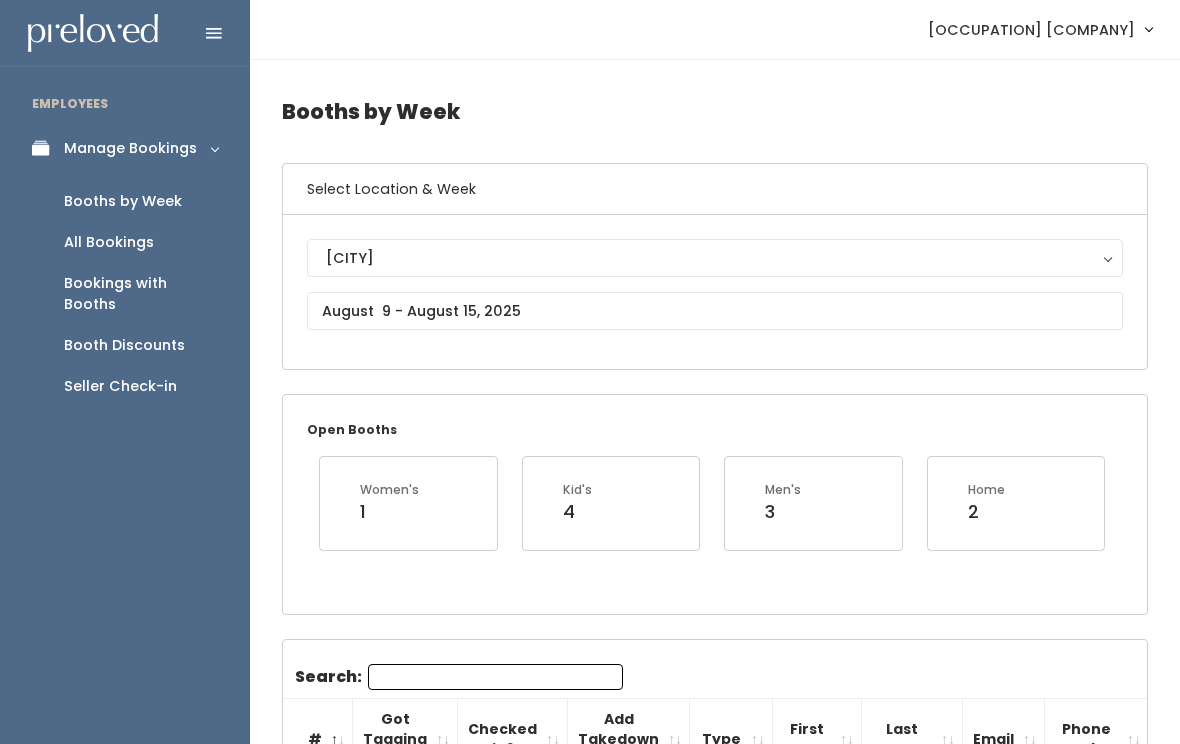 scroll, scrollTop: 0, scrollLeft: 0, axis: both 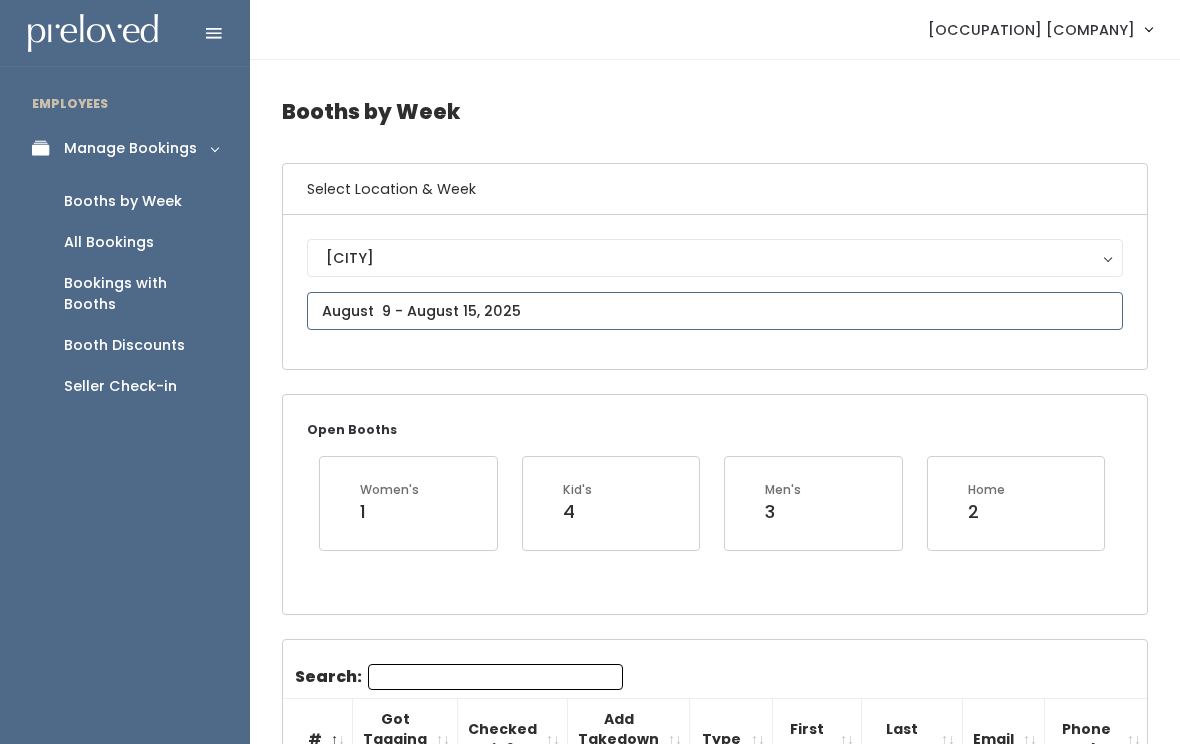 click at bounding box center (715, 311) 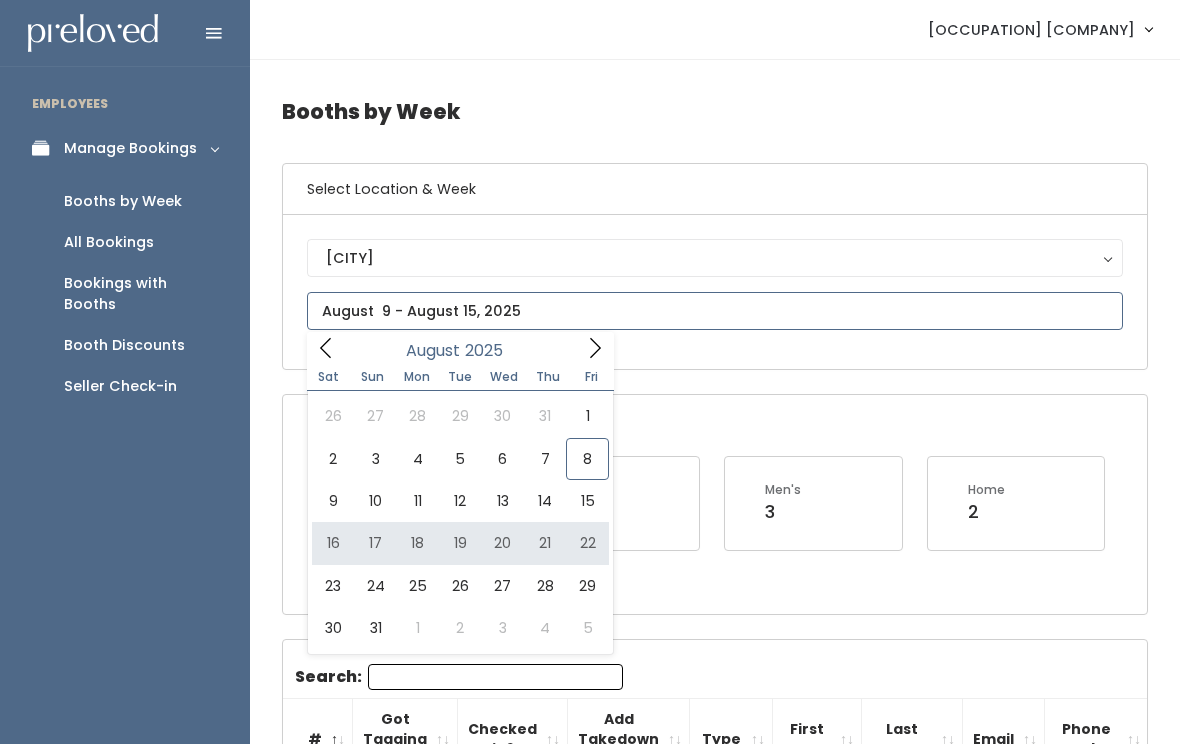 type on "[DATE] to [DATE]" 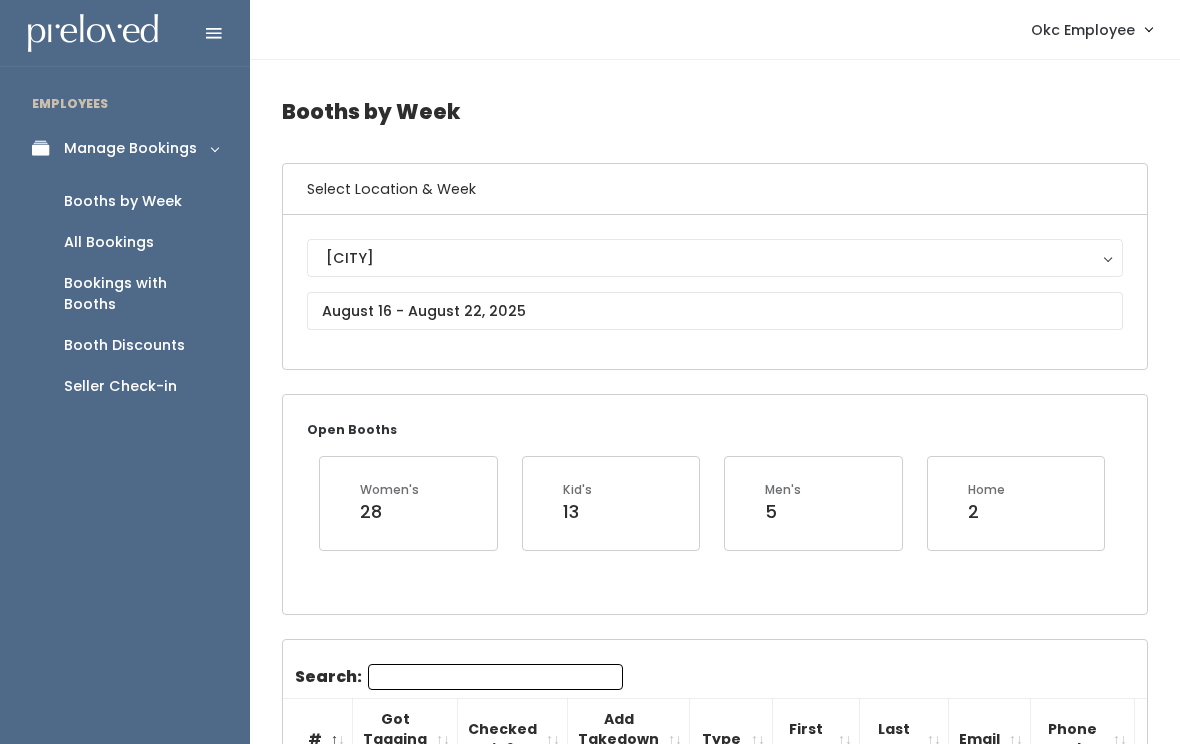 scroll, scrollTop: 0, scrollLeft: 0, axis: both 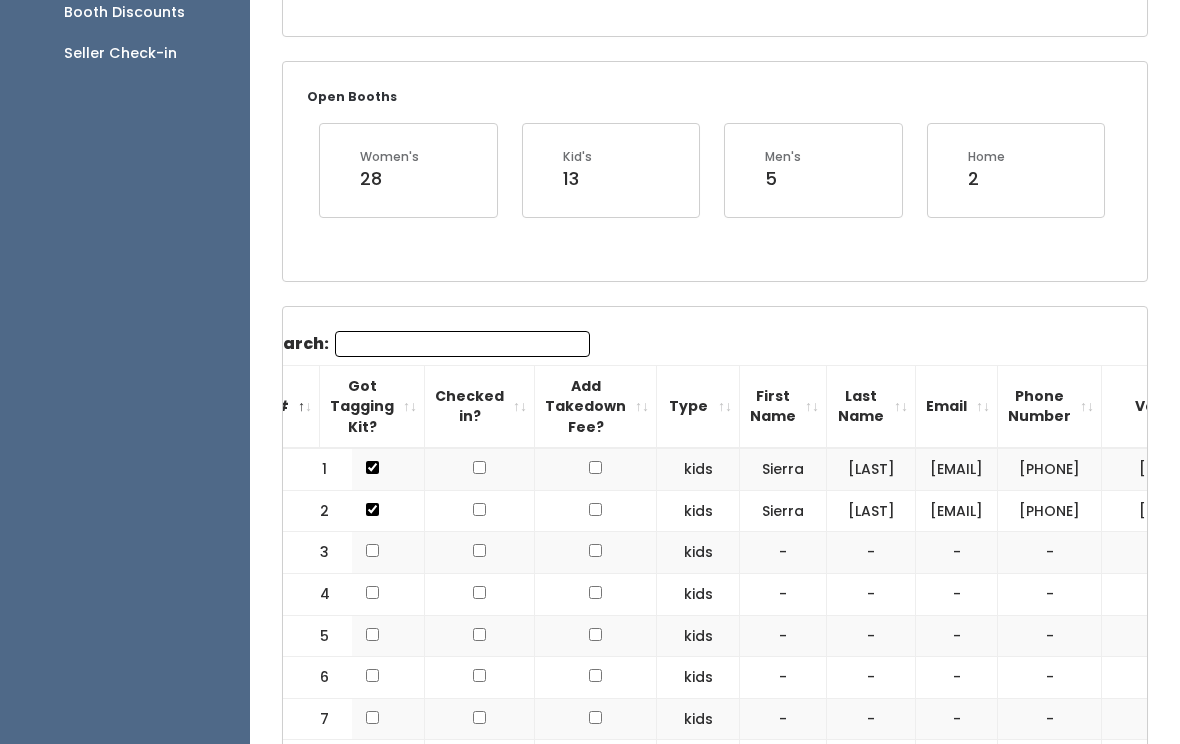 click on "Search:" at bounding box center [462, 344] 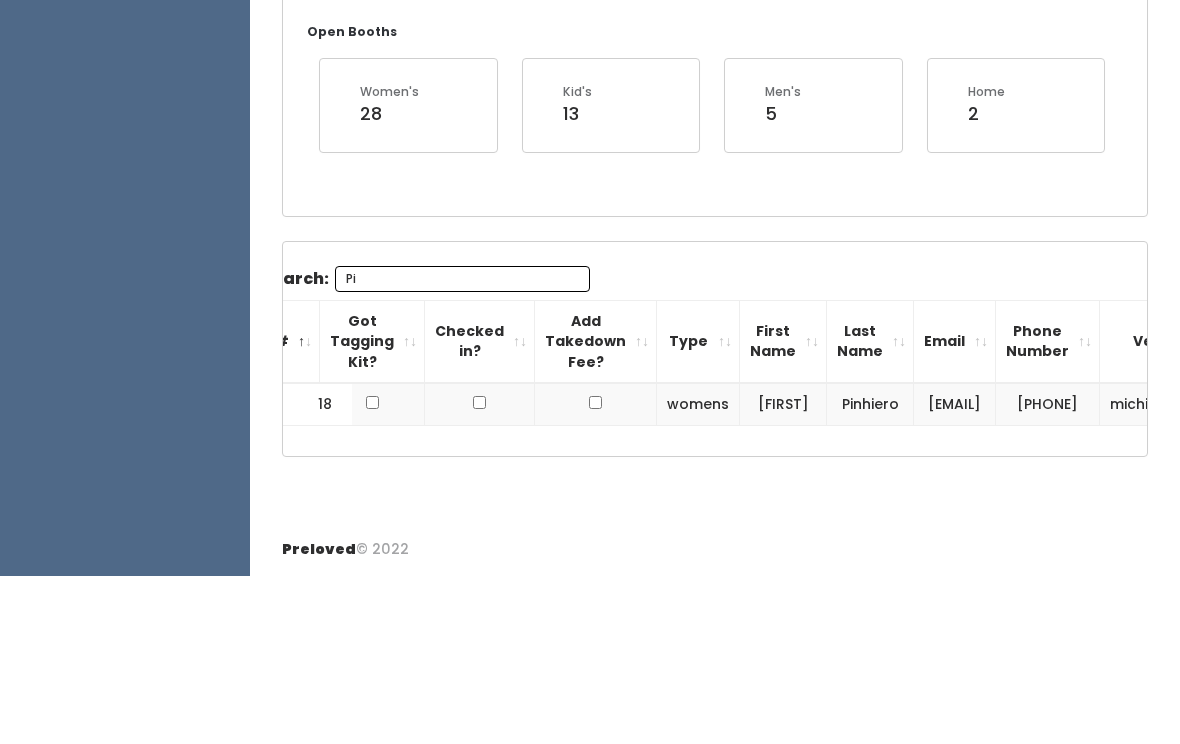 scroll, scrollTop: 217, scrollLeft: 0, axis: vertical 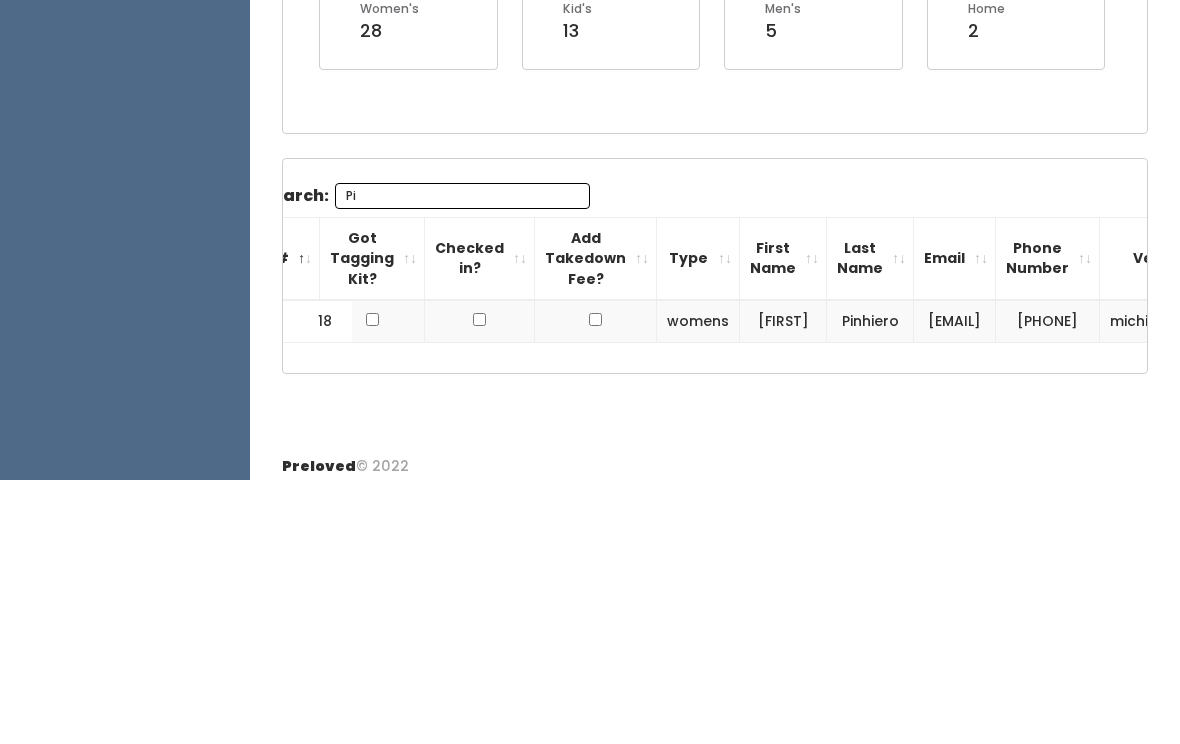 type on "P" 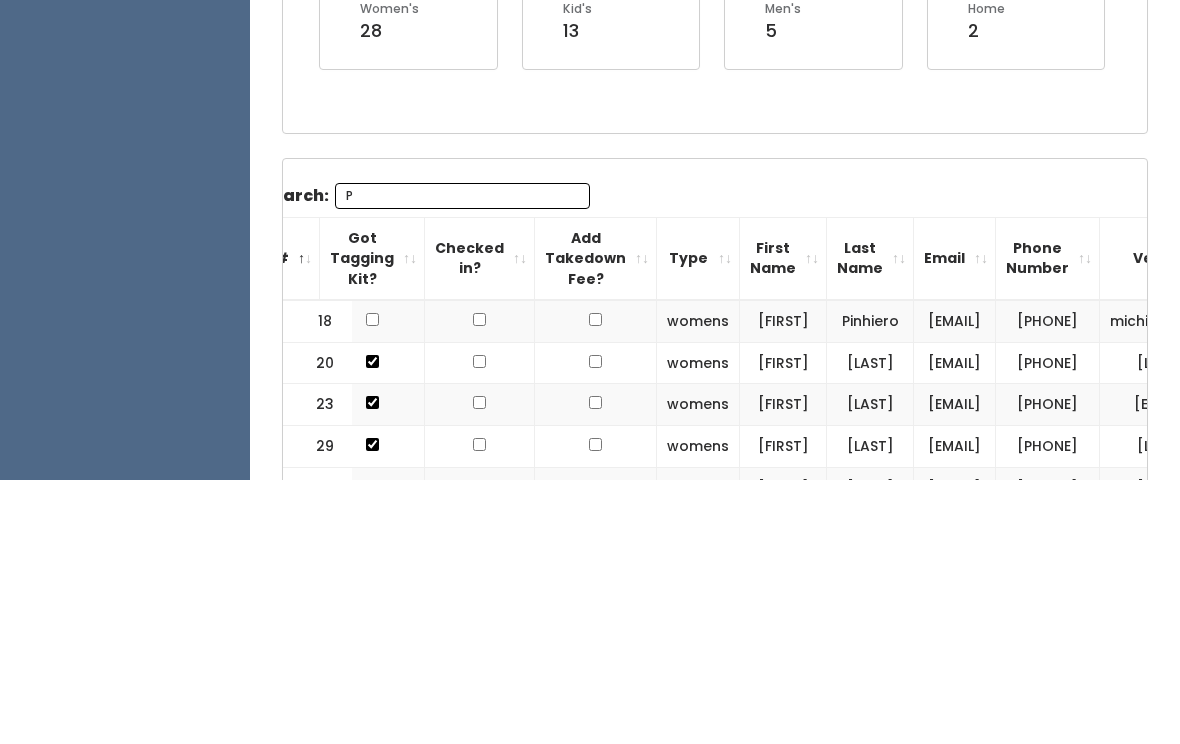 type 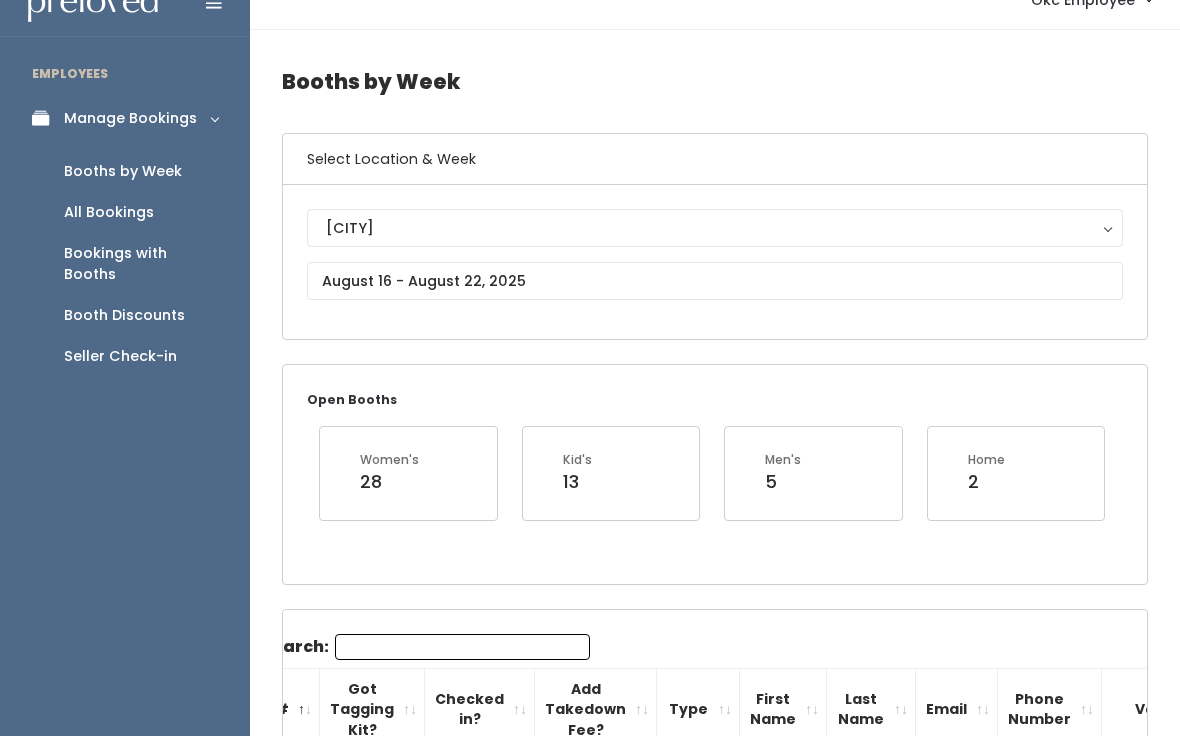 scroll, scrollTop: 30, scrollLeft: 0, axis: vertical 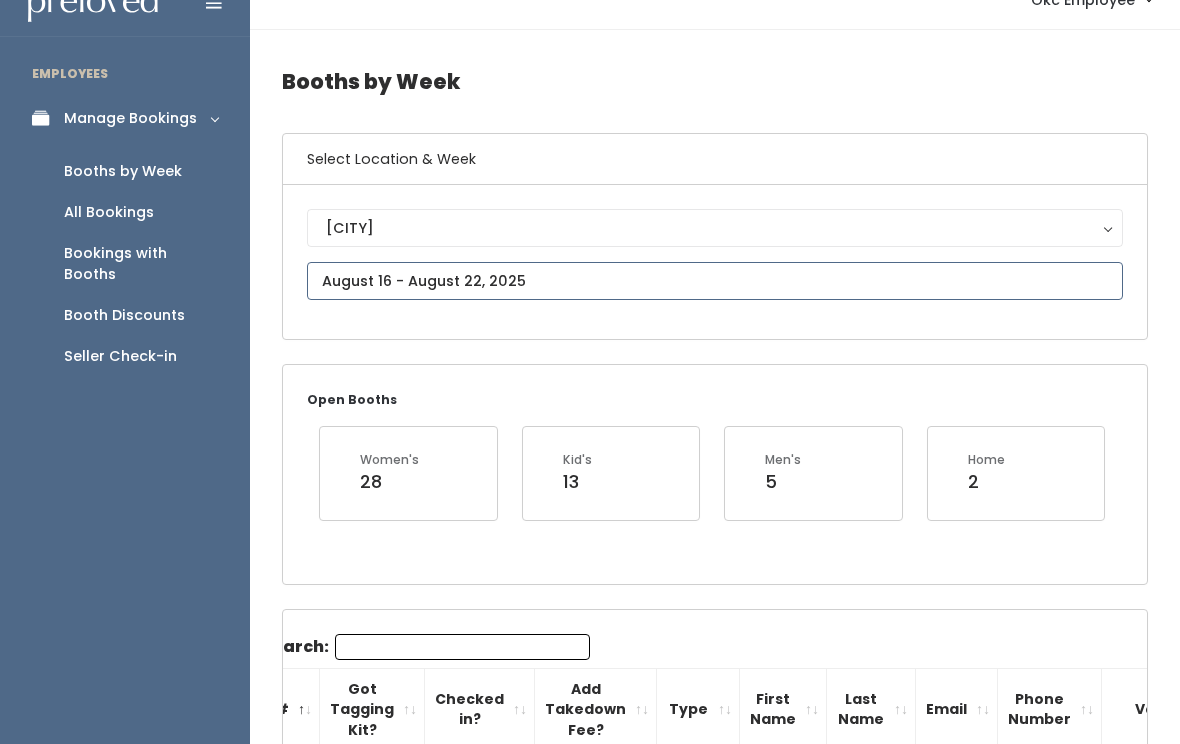click at bounding box center [715, 281] 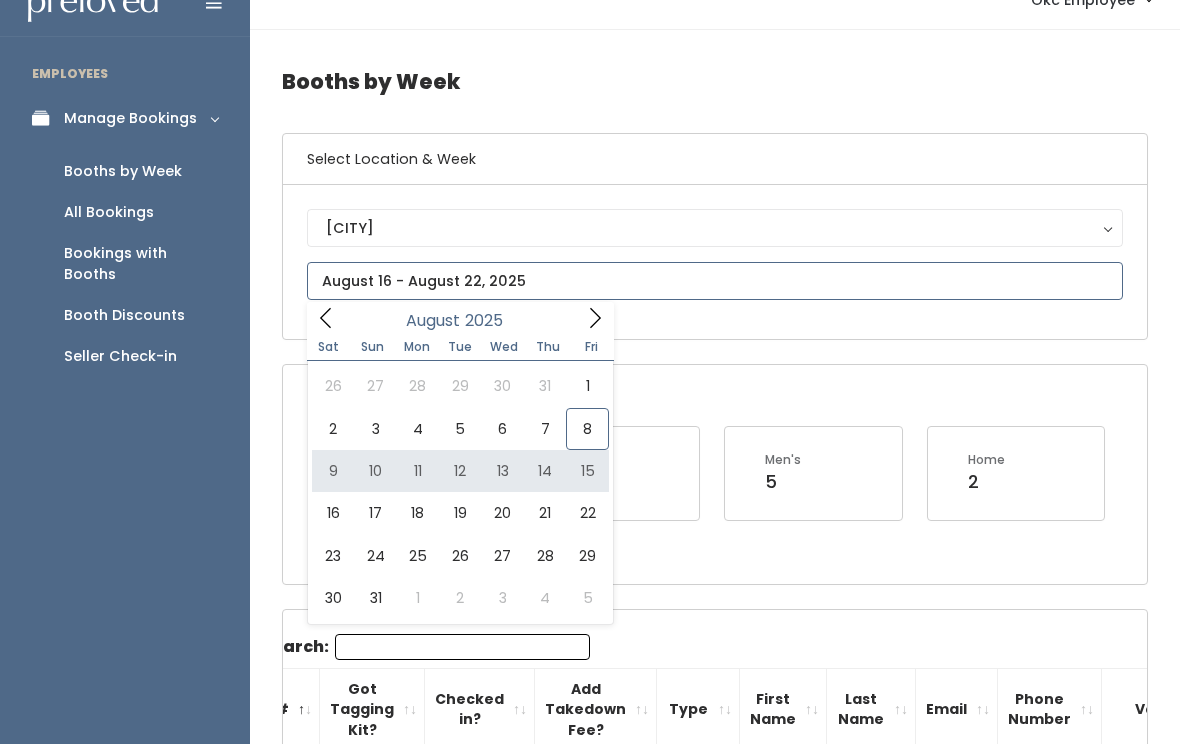 type on "August 9 to August 15" 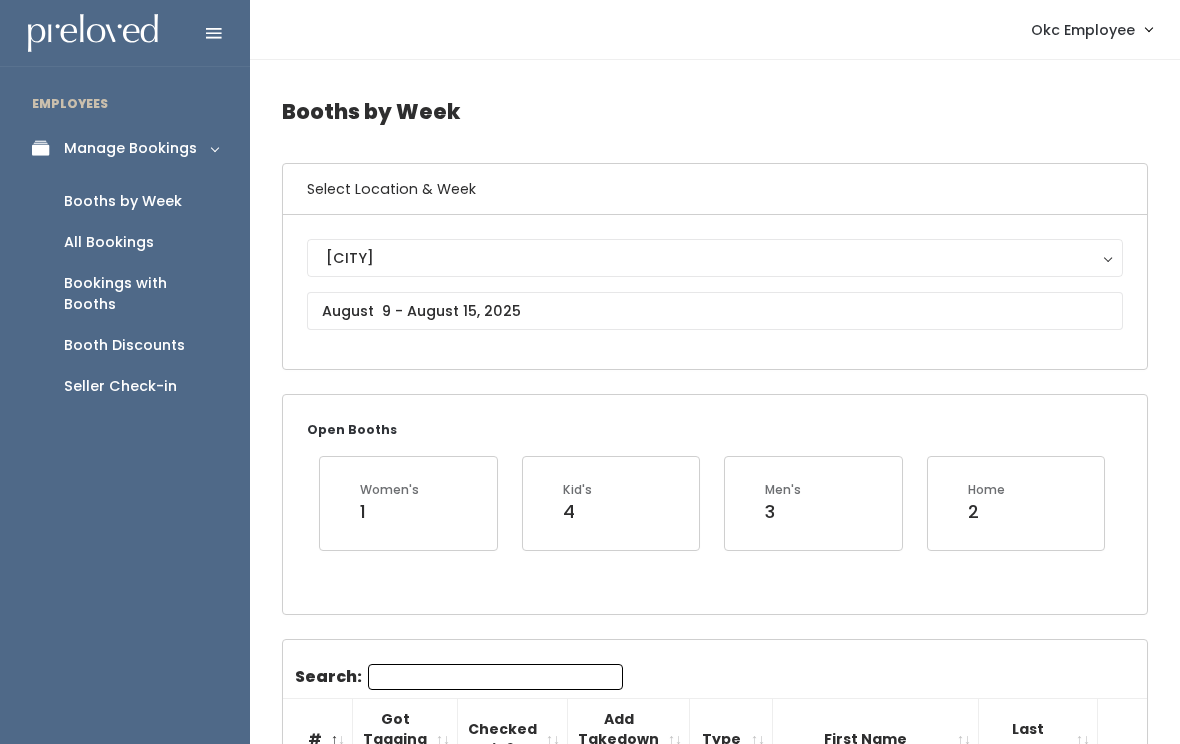 scroll, scrollTop: 0, scrollLeft: 0, axis: both 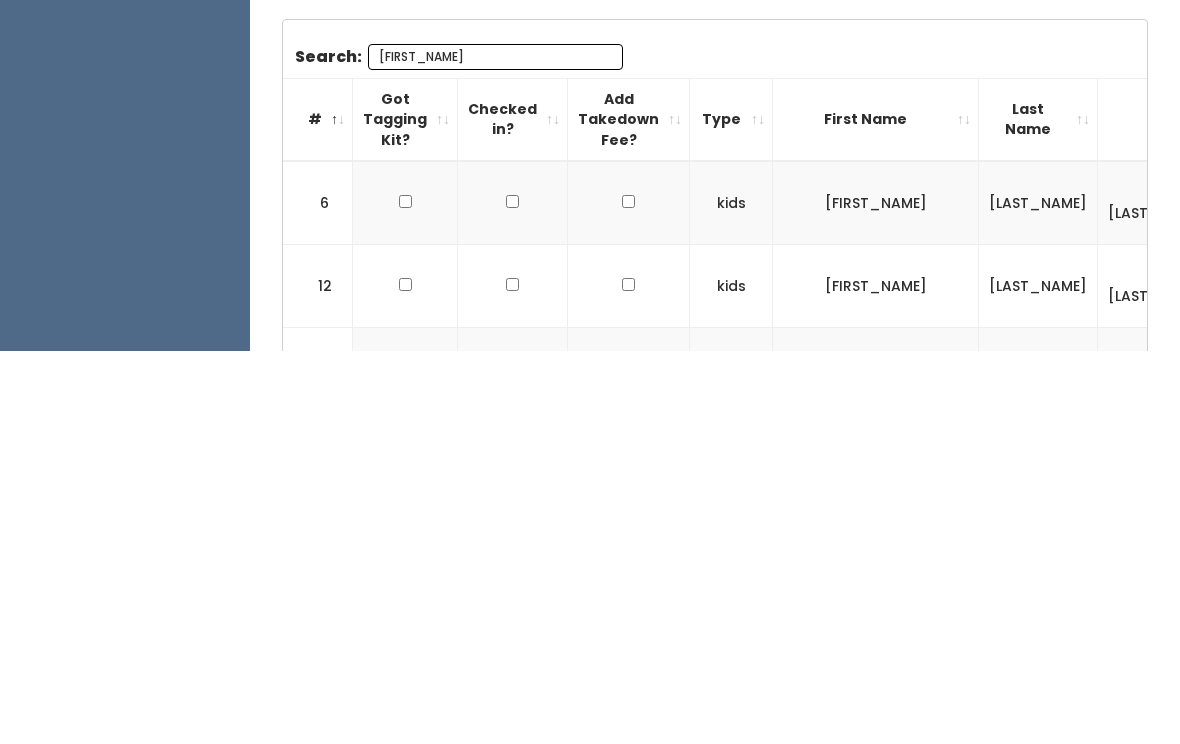 type on "[FIRST_NAME]" 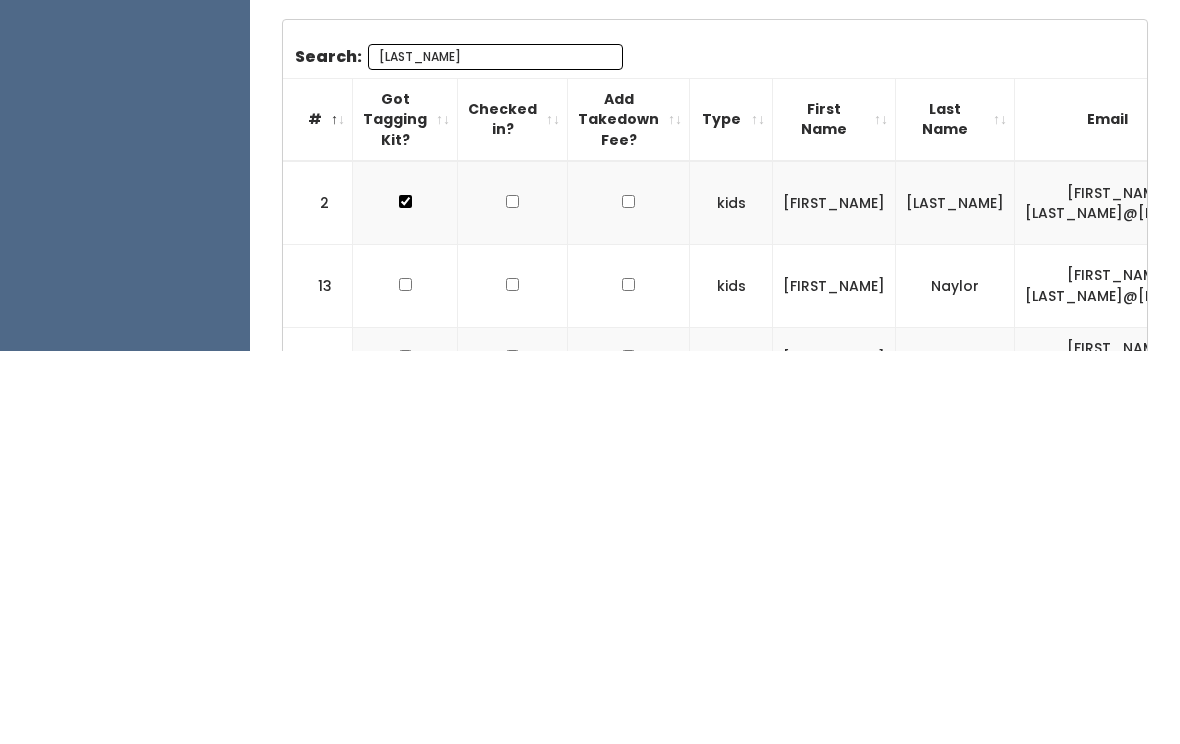 scroll, scrollTop: 217, scrollLeft: 0, axis: vertical 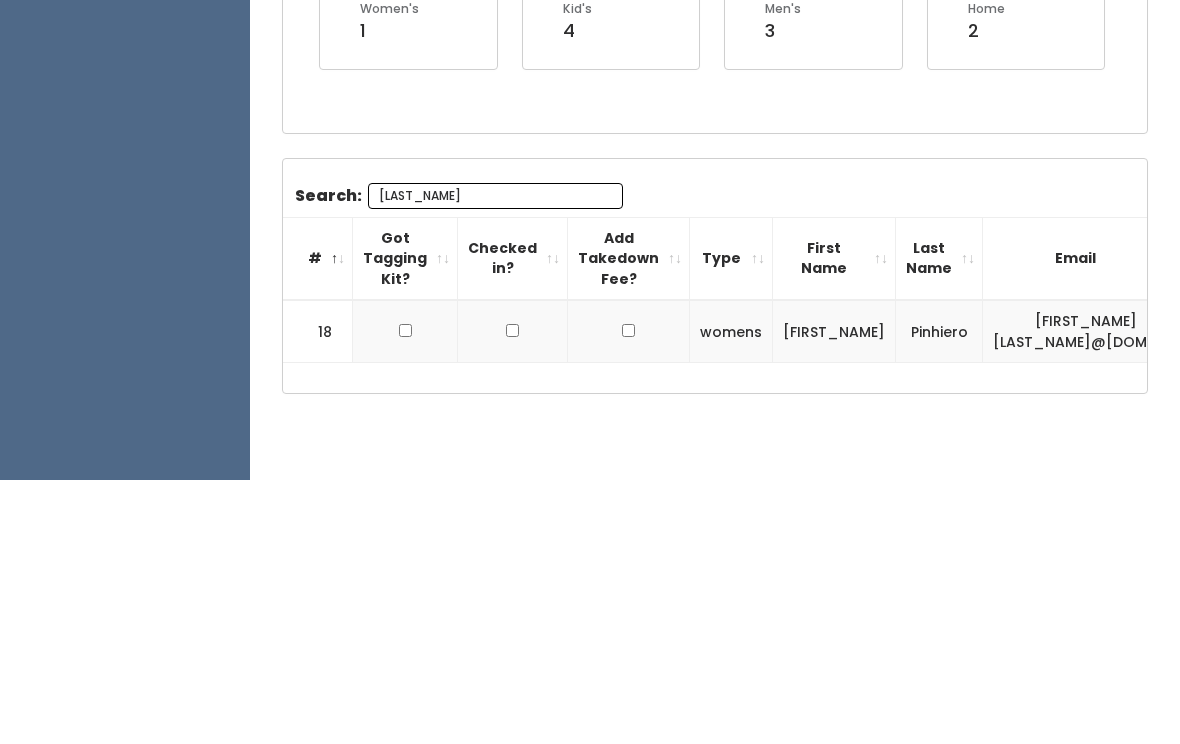 type on "P" 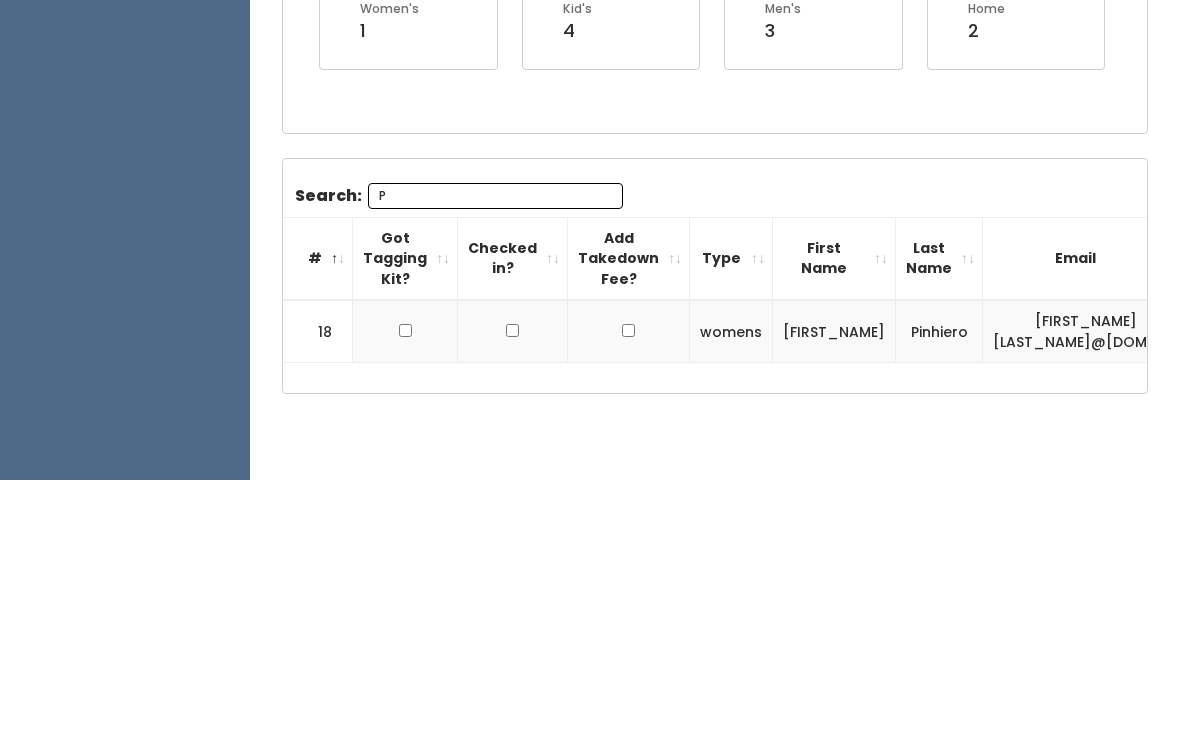 type 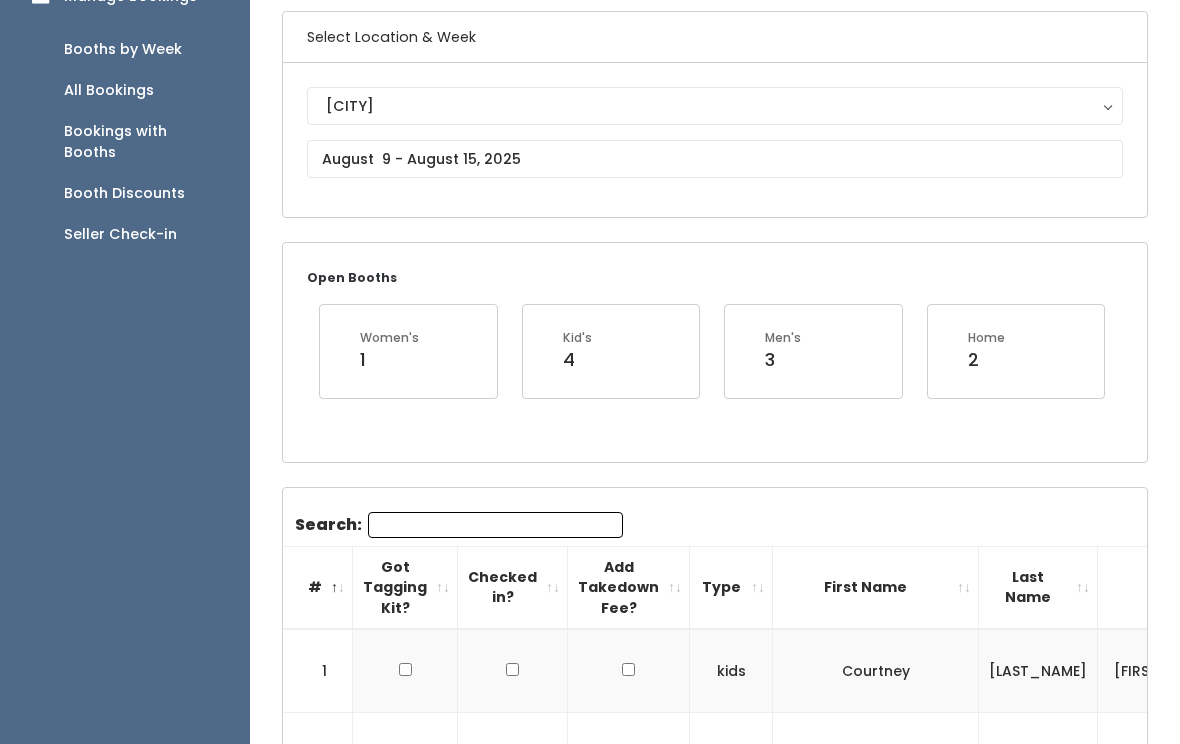 scroll, scrollTop: 0, scrollLeft: 0, axis: both 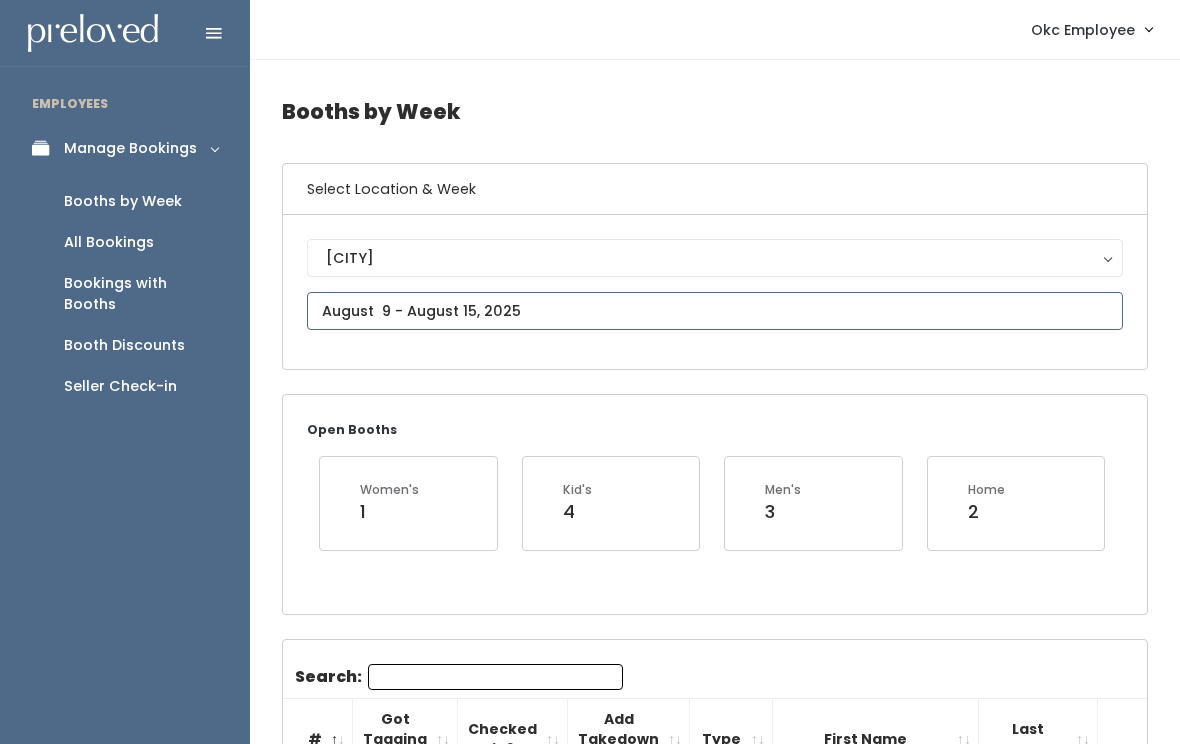 click at bounding box center [715, 311] 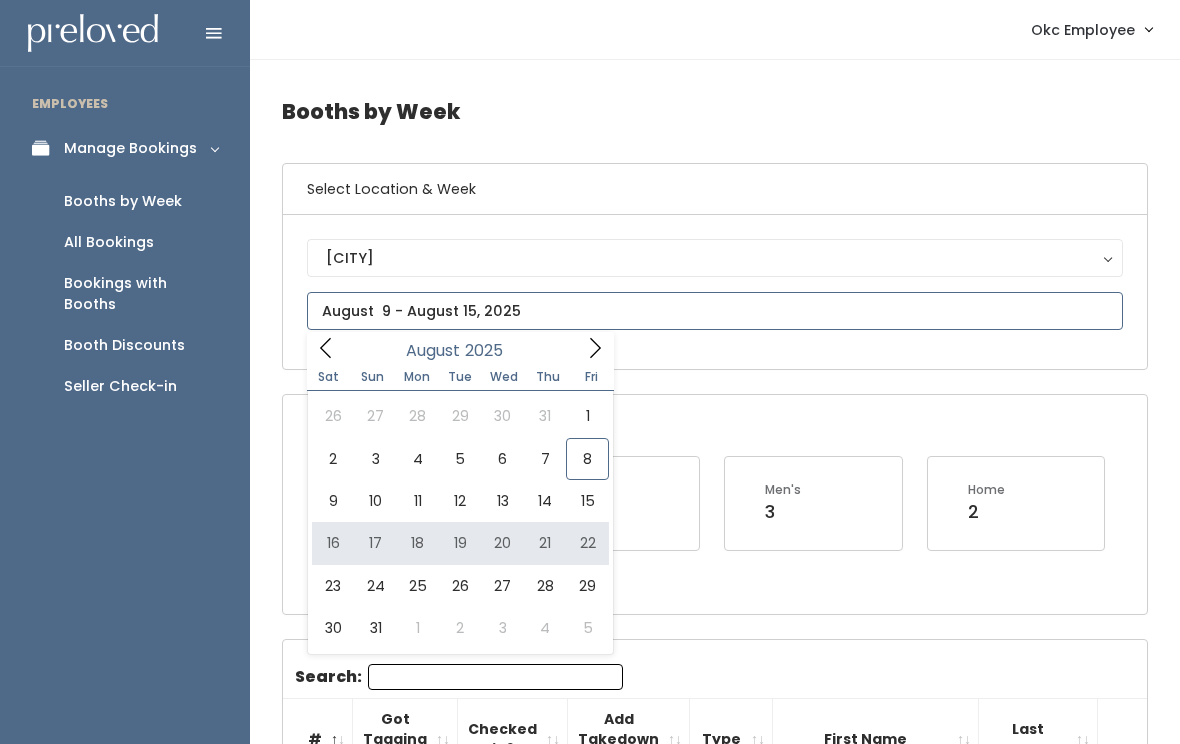 type on "August 16 to August 22" 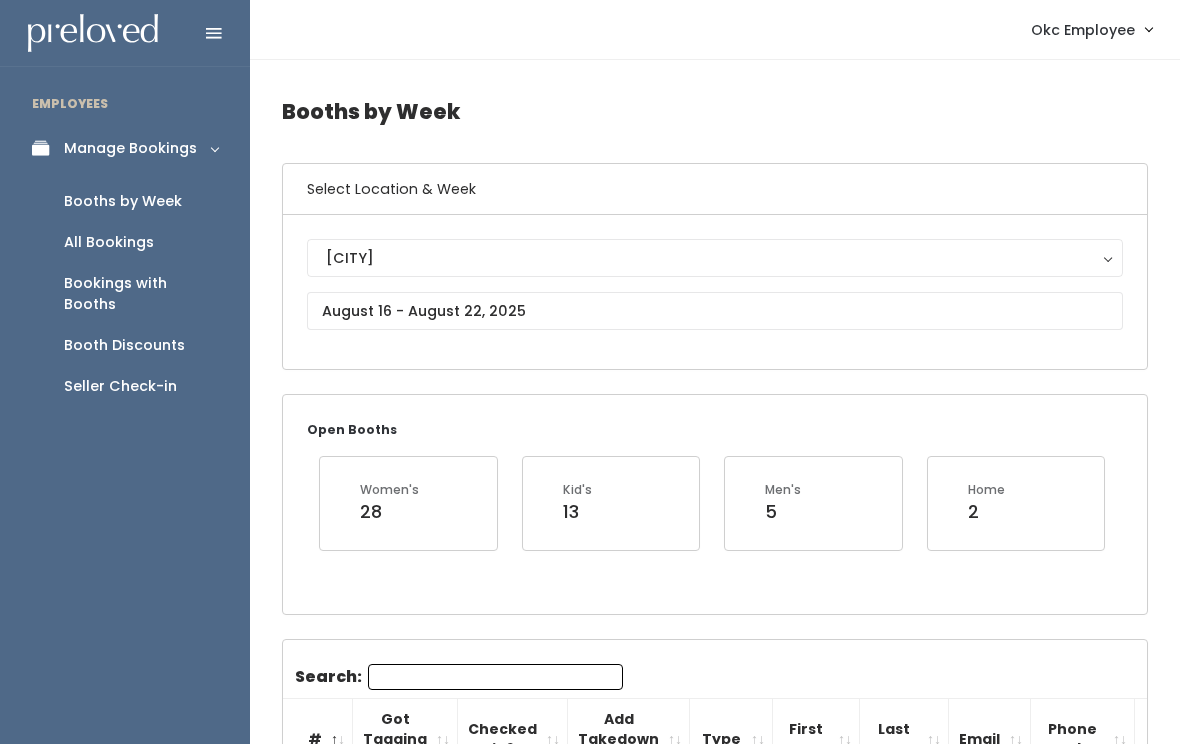 scroll, scrollTop: 0, scrollLeft: 0, axis: both 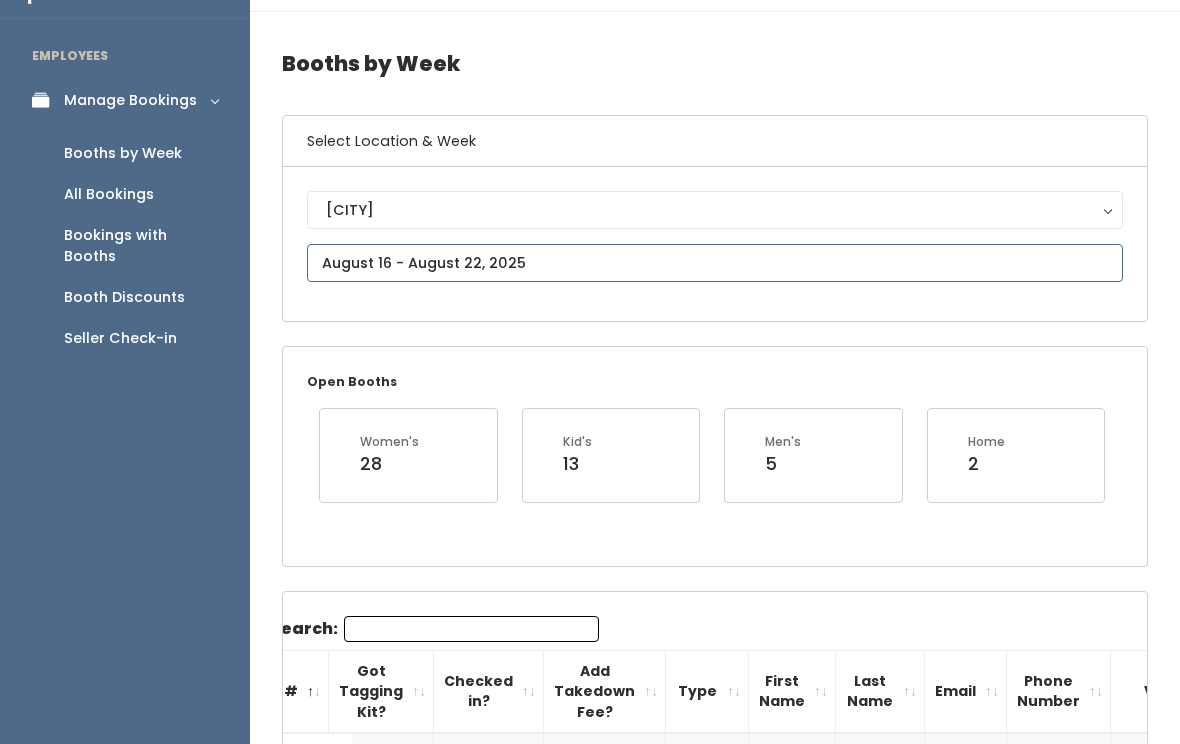 click at bounding box center (715, 263) 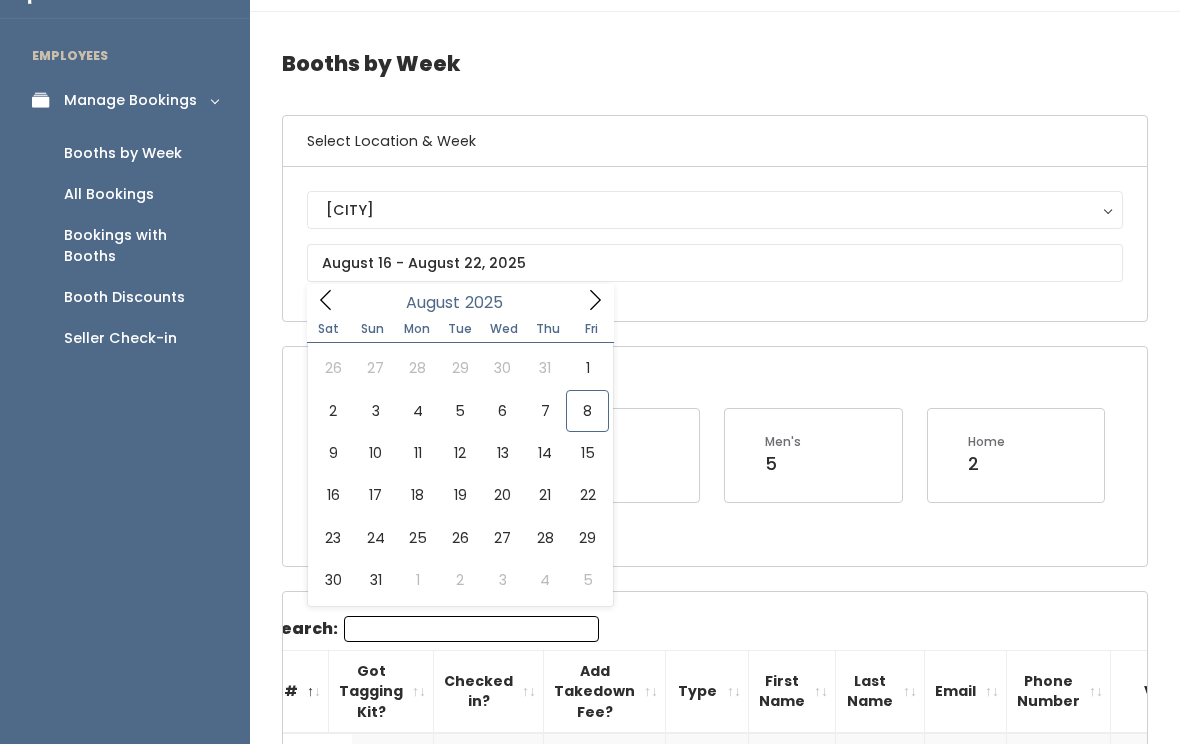 click on "Open Booths
Women's
28
Kid's
13
Men's
5
Home
2" at bounding box center (715, 456) 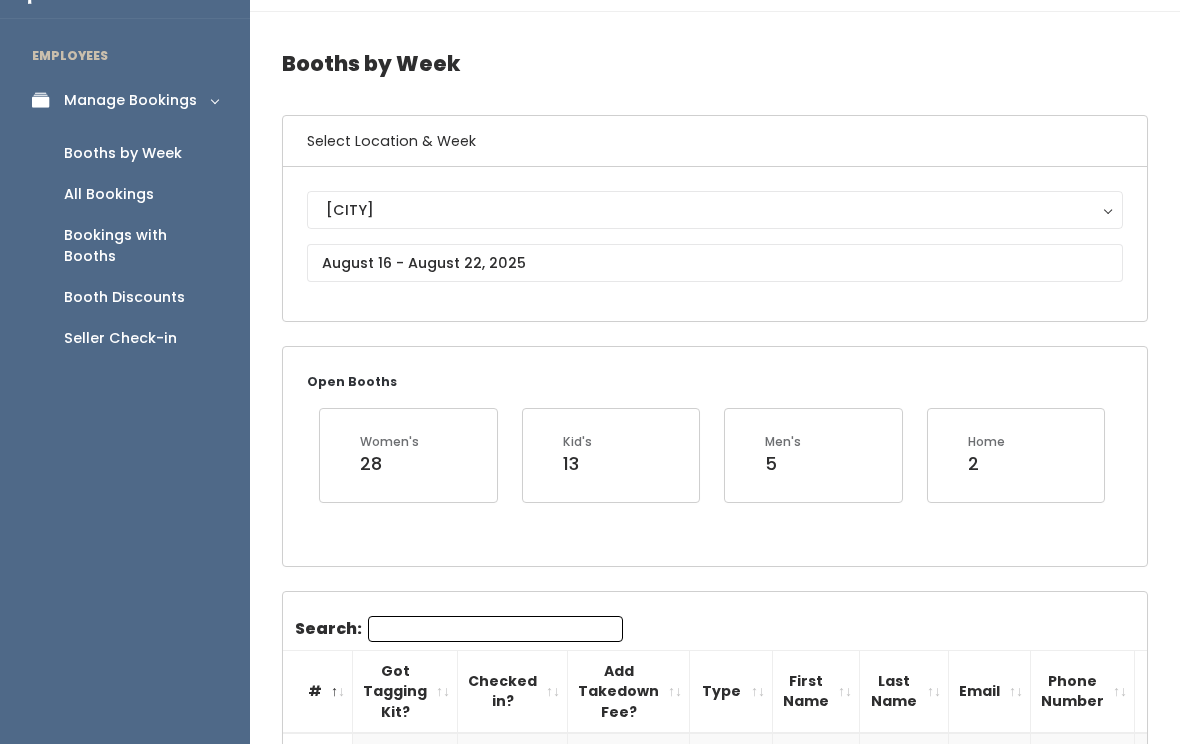scroll, scrollTop: 0, scrollLeft: 0, axis: both 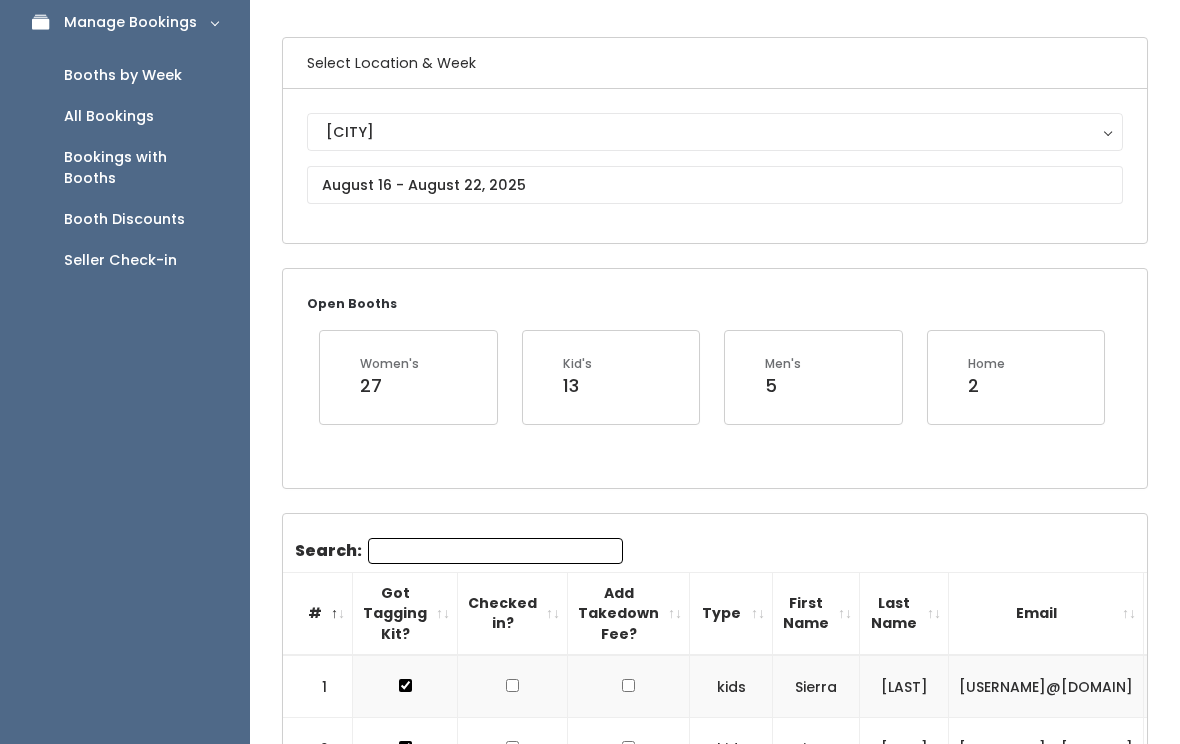 click on "[CITY]" at bounding box center [715, 133] 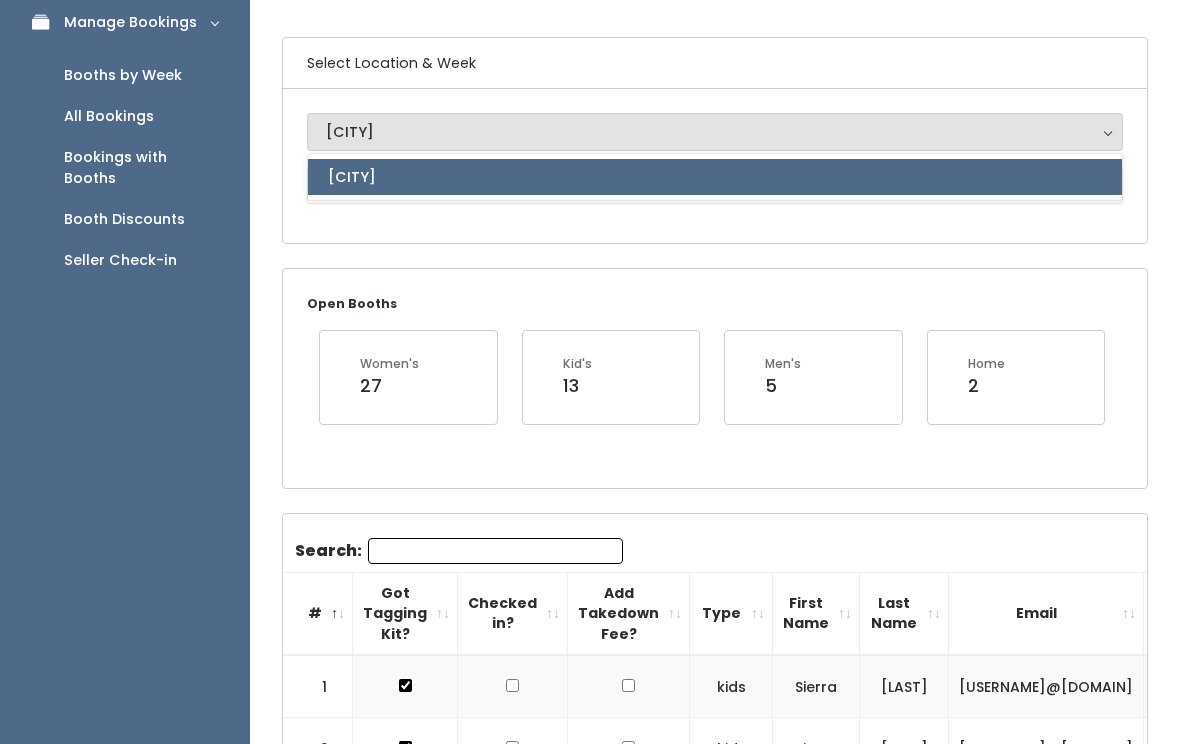scroll, scrollTop: 126, scrollLeft: 0, axis: vertical 